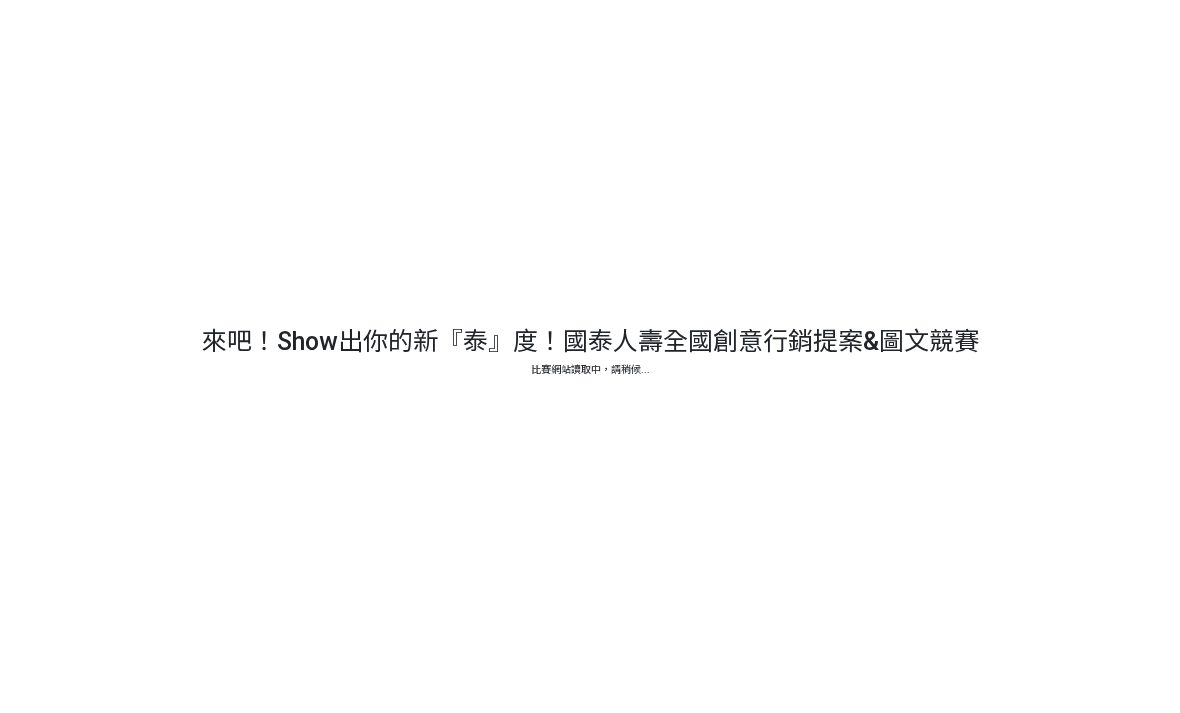 scroll, scrollTop: 0, scrollLeft: 0, axis: both 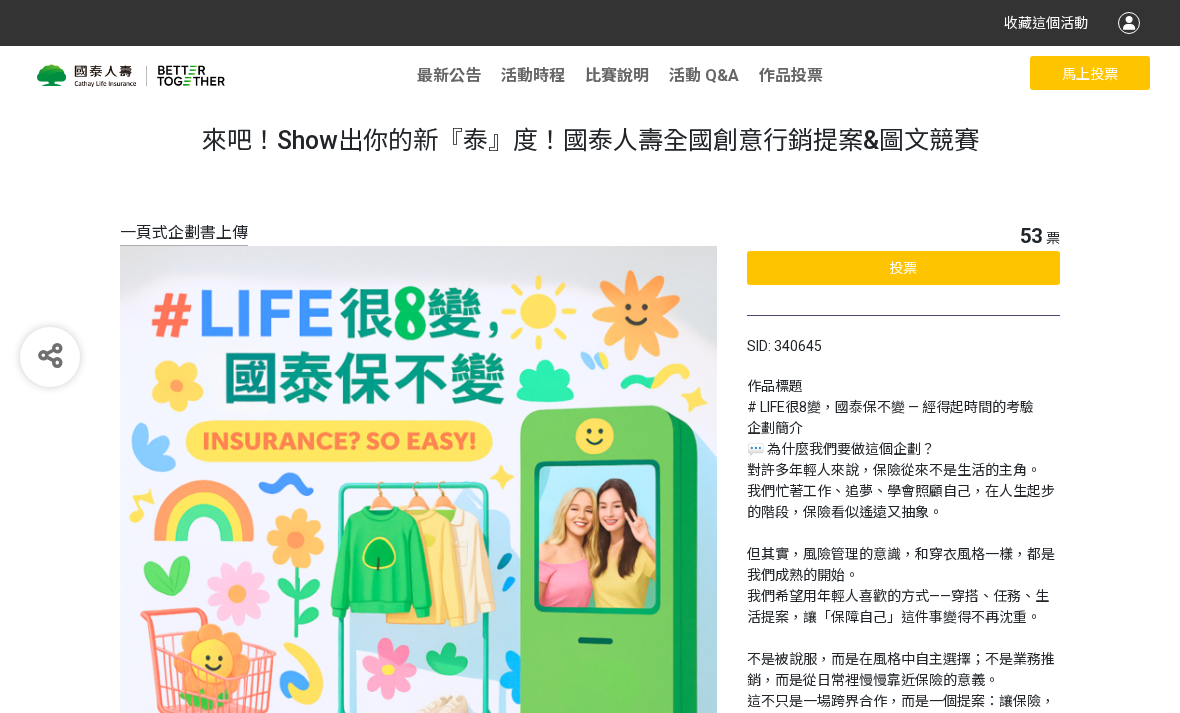 click on "投票" 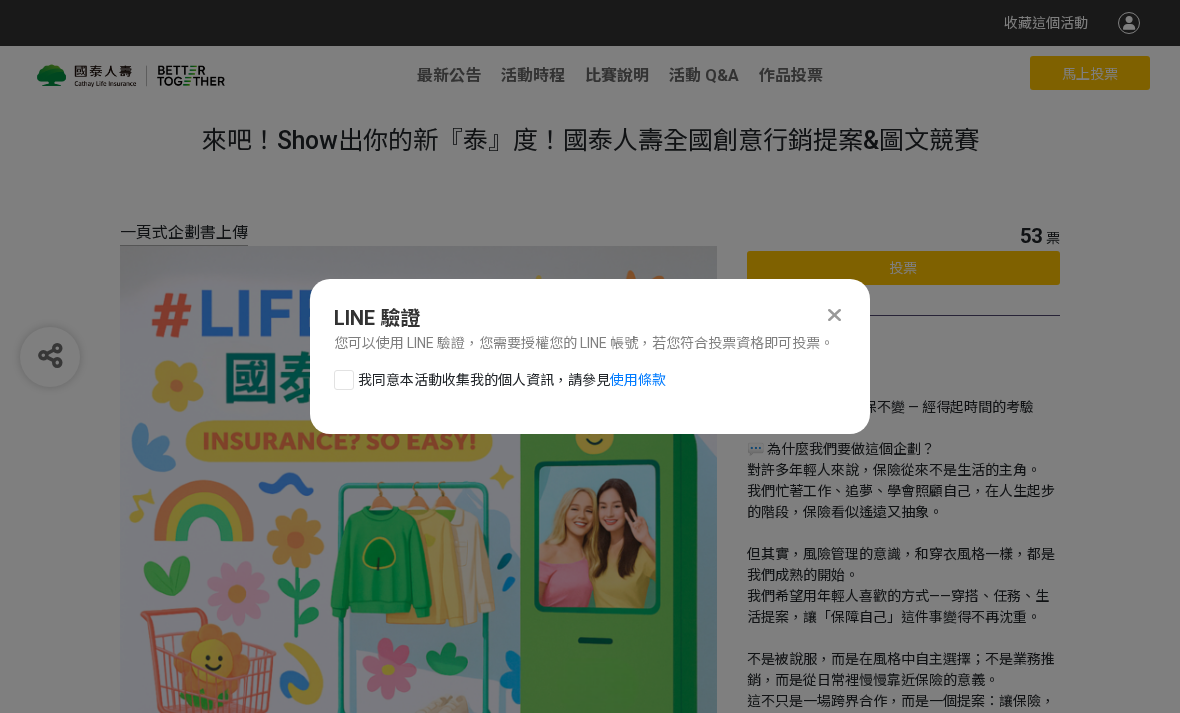 click at bounding box center [344, 380] 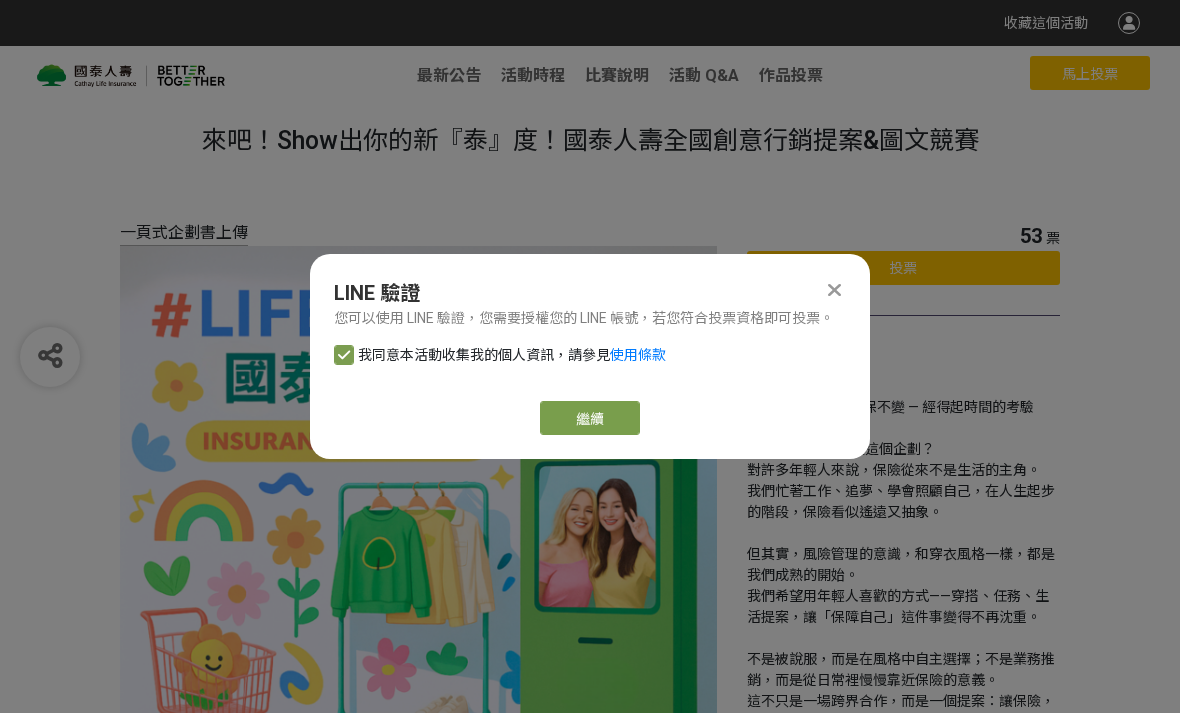 checkbox on "true" 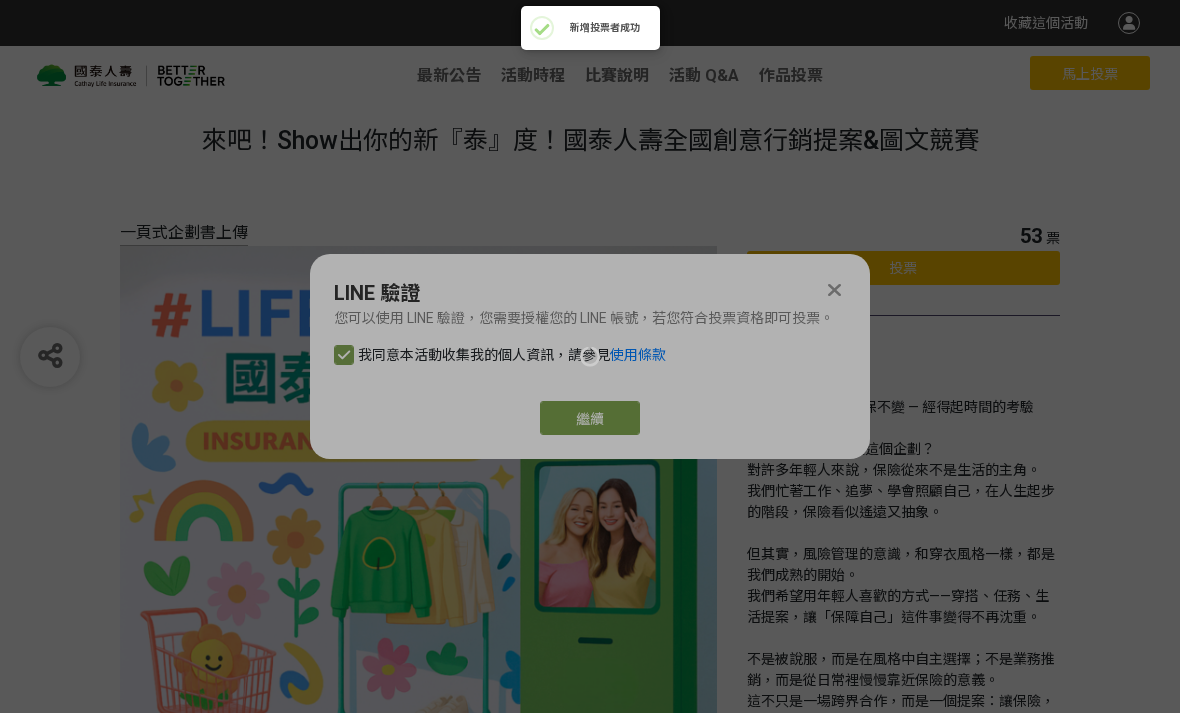 click at bounding box center [590, 356] 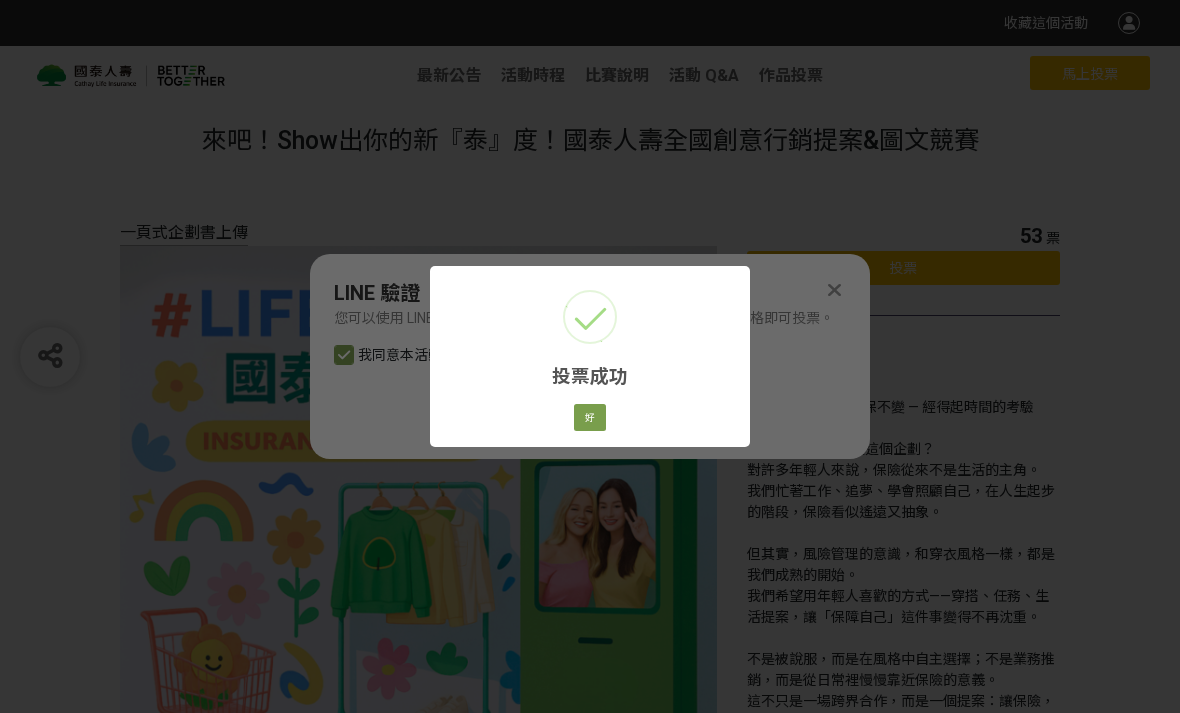 click on "好" at bounding box center [590, 418] 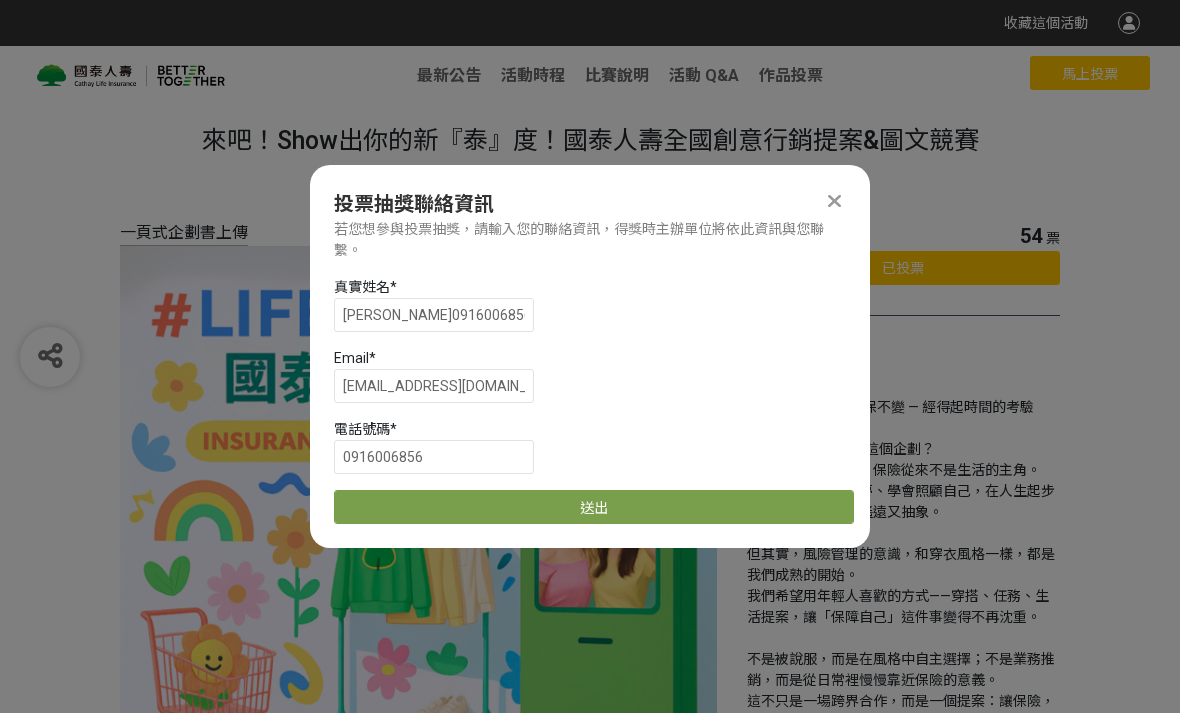 click on "投票抽獎聯絡資訊 若您想參與投票抽獎，請輸入您的聯絡資訊，得獎時主辦單位將依此資訊與您聯繫。" at bounding box center [590, 225] 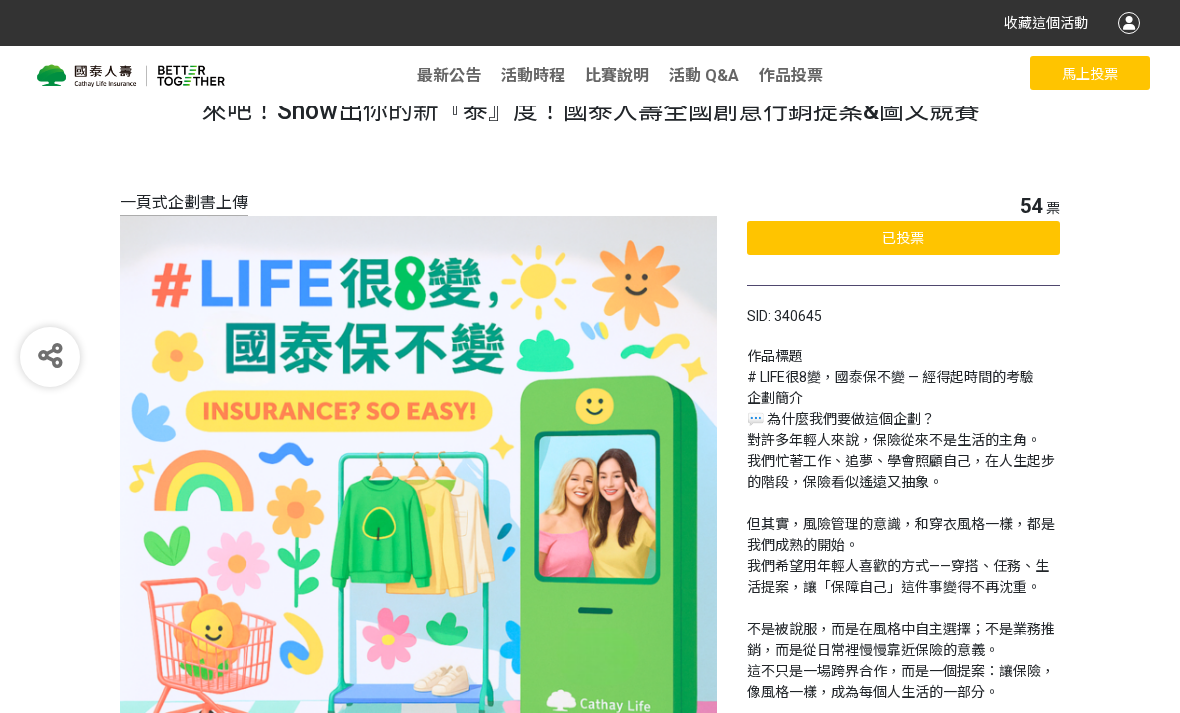 scroll, scrollTop: 31, scrollLeft: 0, axis: vertical 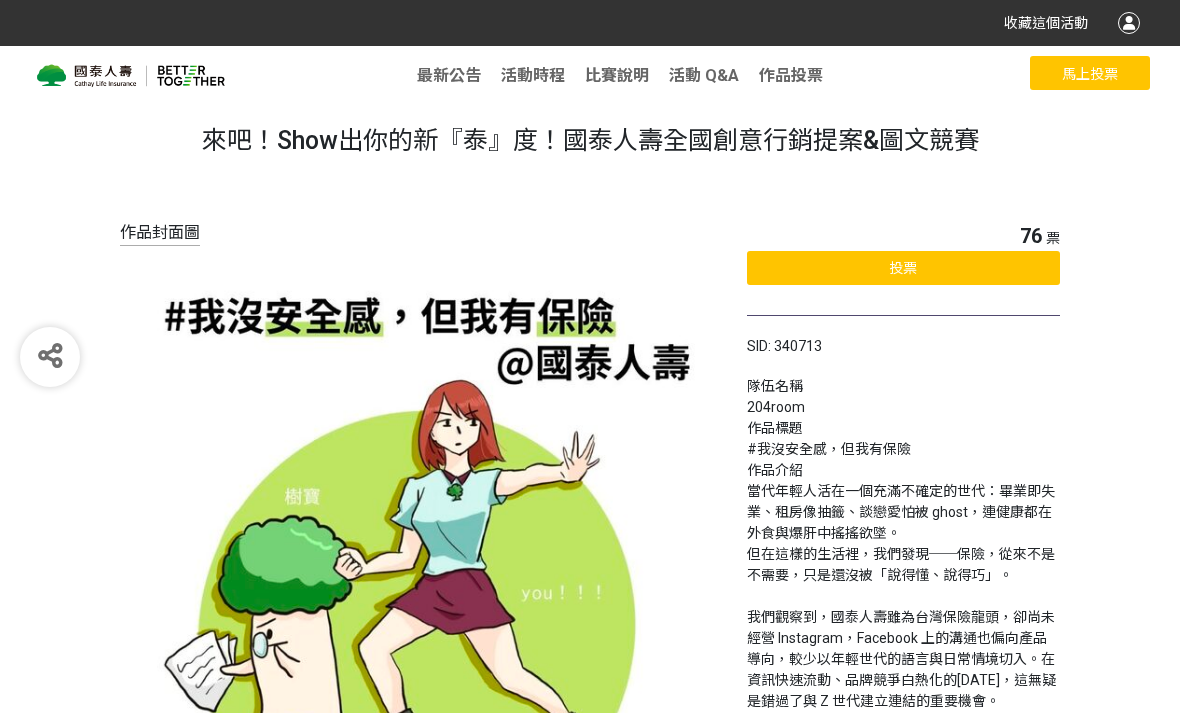 click on "投票" 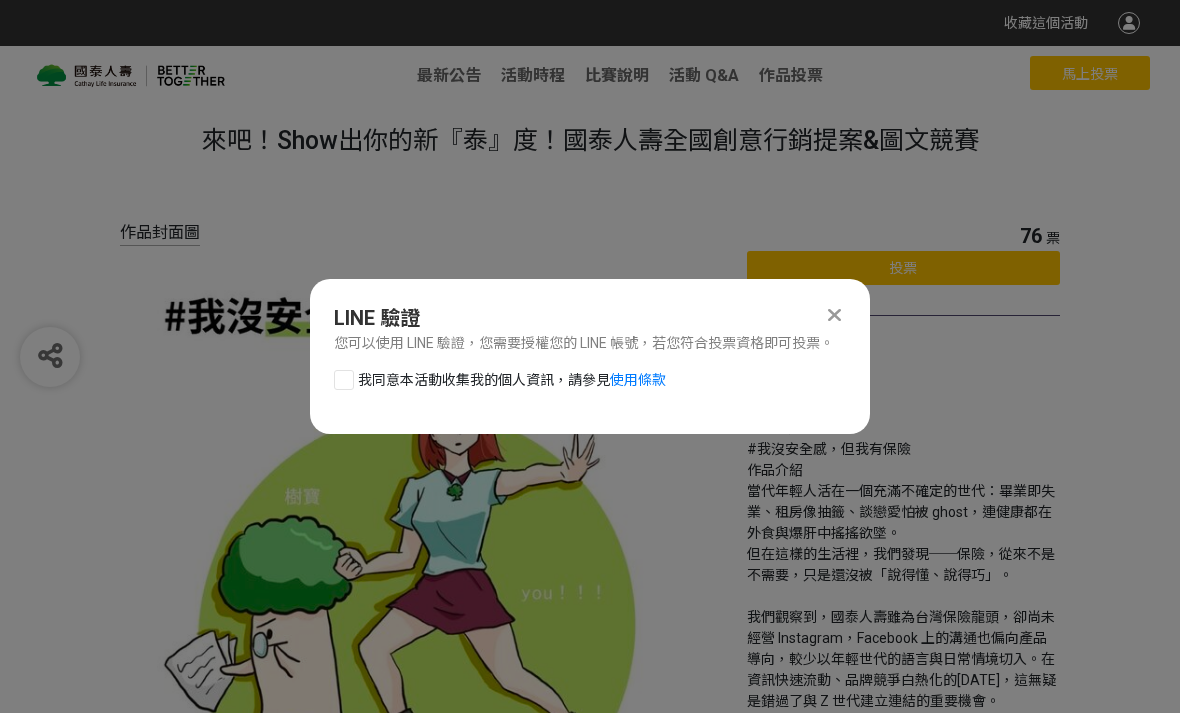 click at bounding box center (344, 380) 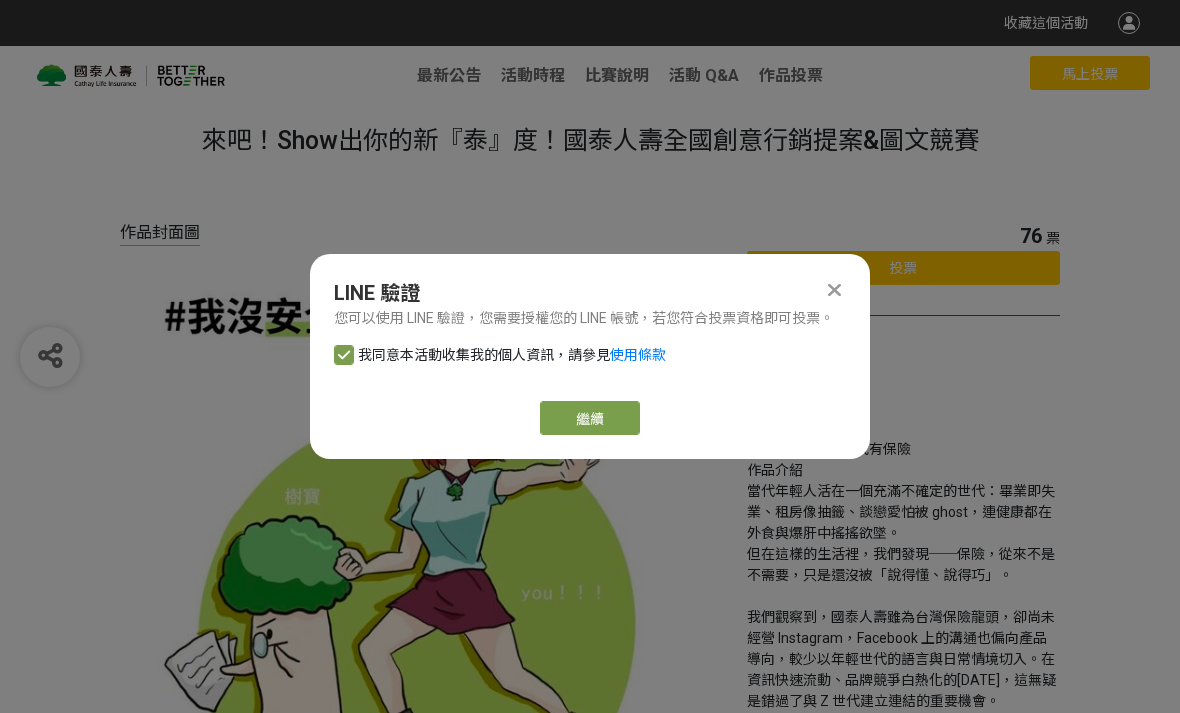 click on "繼續" at bounding box center [590, 418] 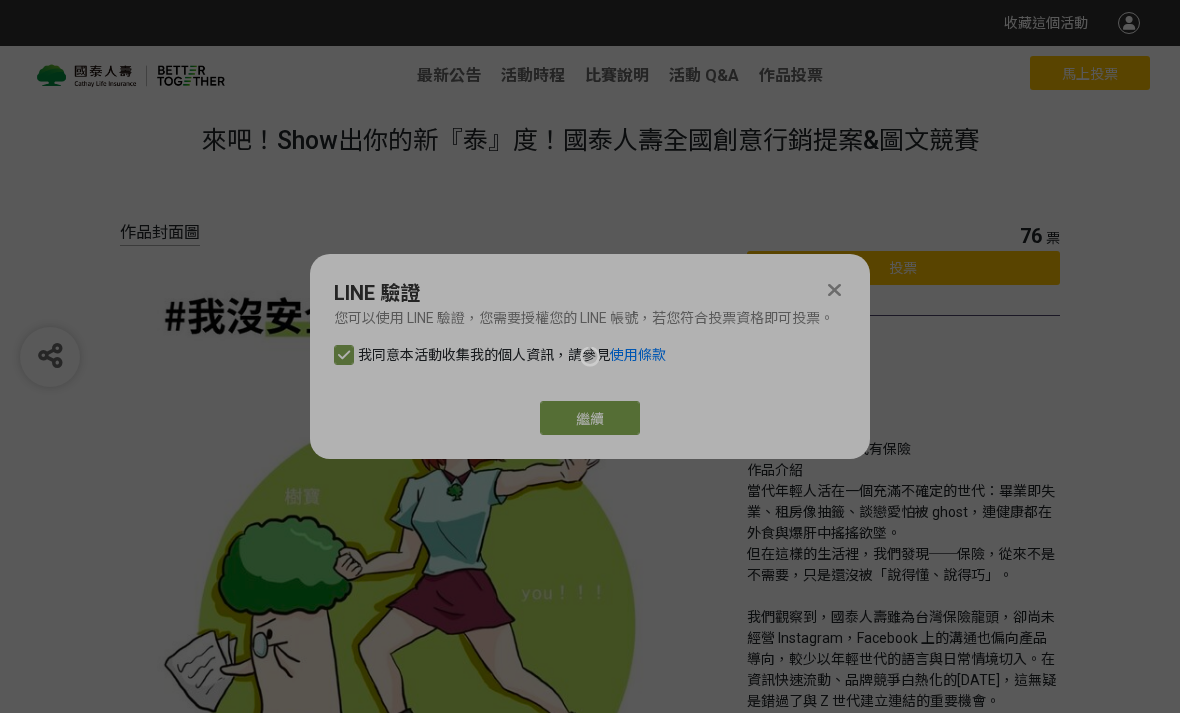 click at bounding box center [590, 356] 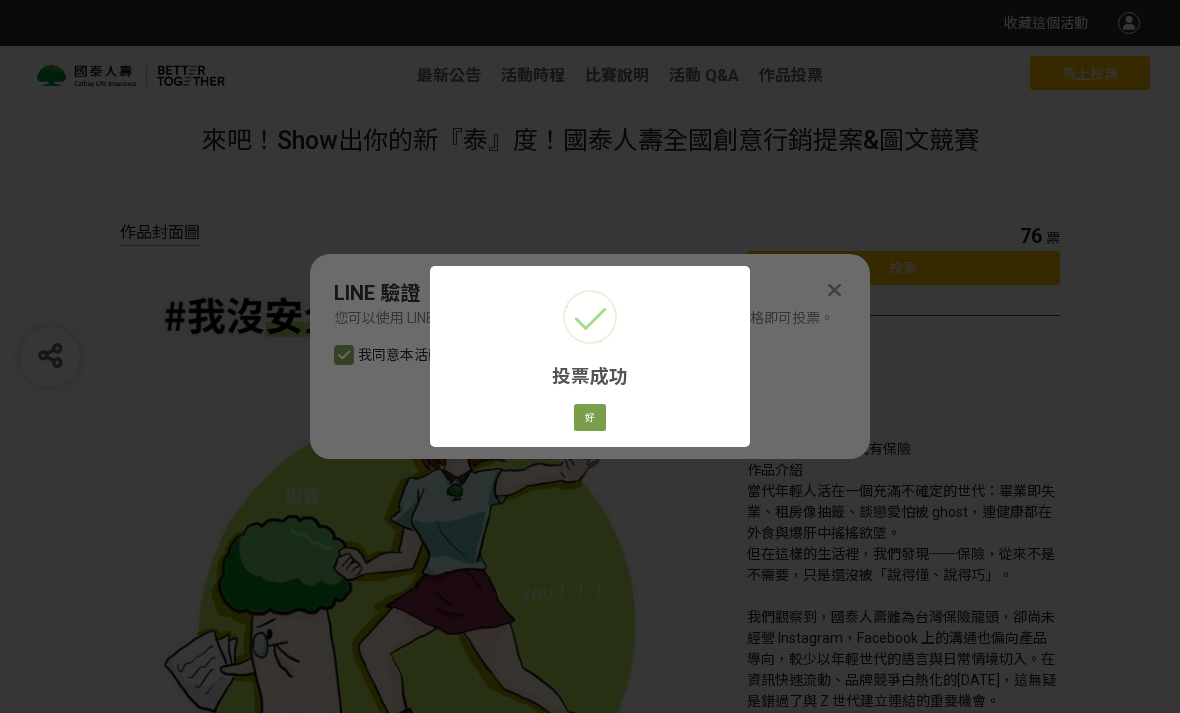 click on "好" at bounding box center [590, 418] 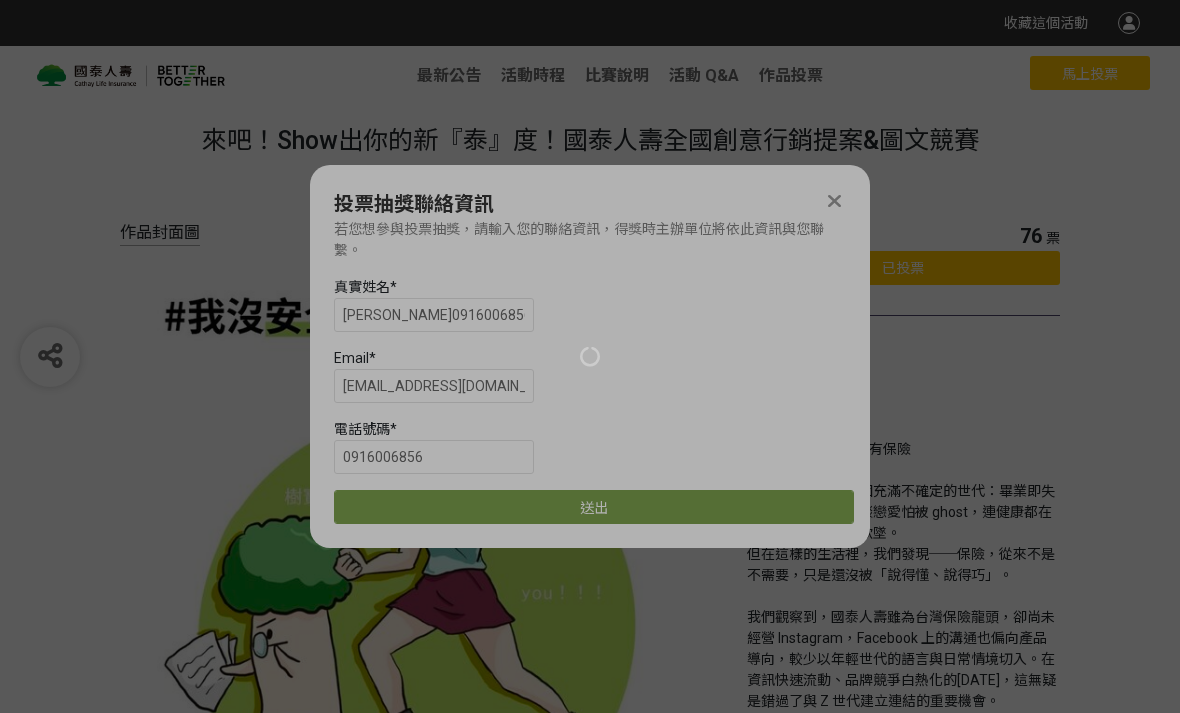click at bounding box center (590, 356) 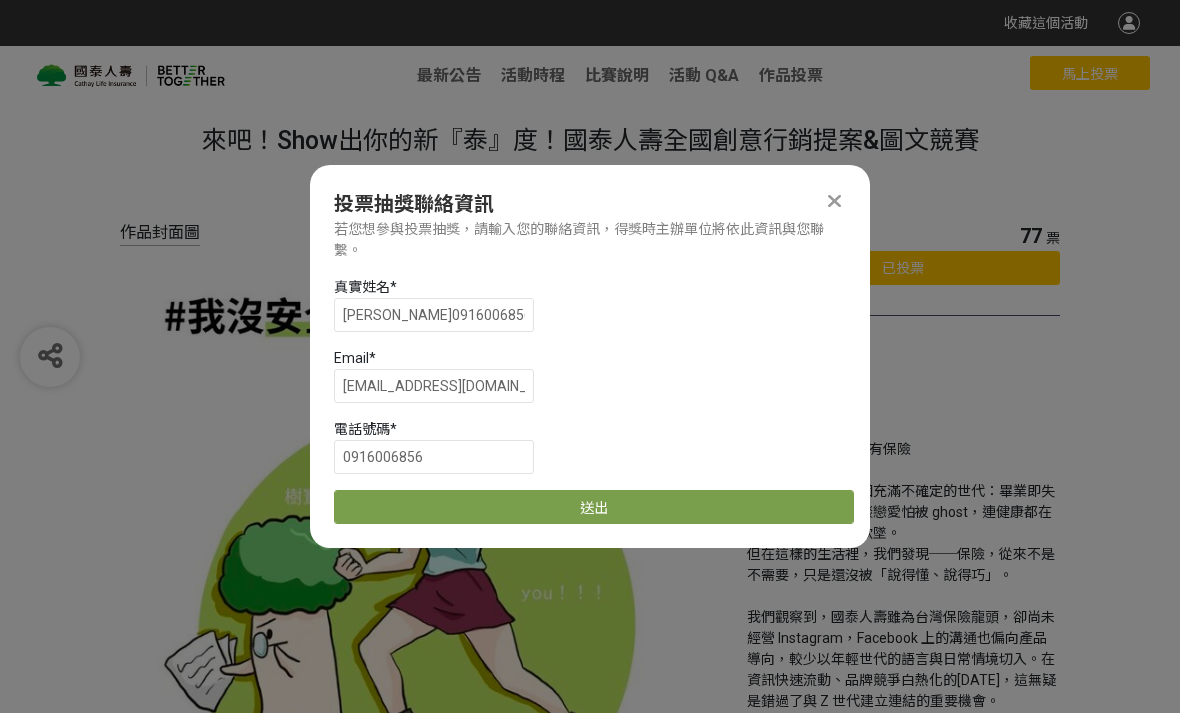 click on "真實姓名 * 謝月霜0916006856 Email * 7179@cathaylife.com.tw 電話號碼 * 0916006856 送出" at bounding box center (590, 400) 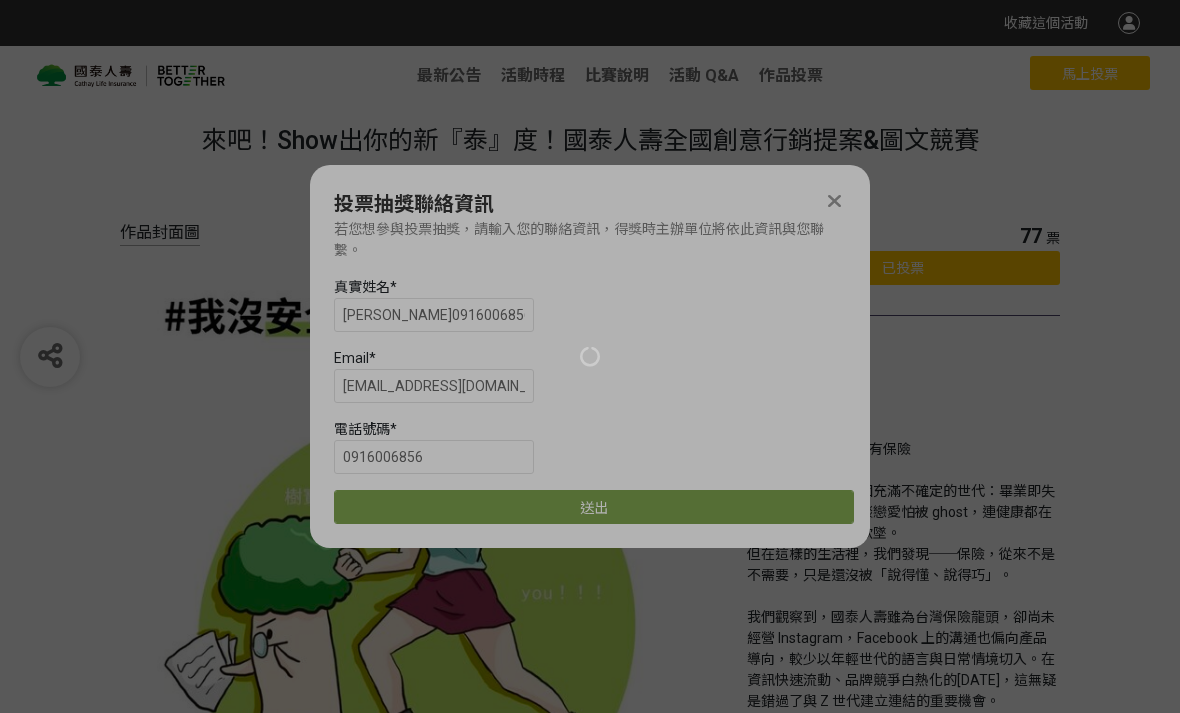 click at bounding box center (590, 356) 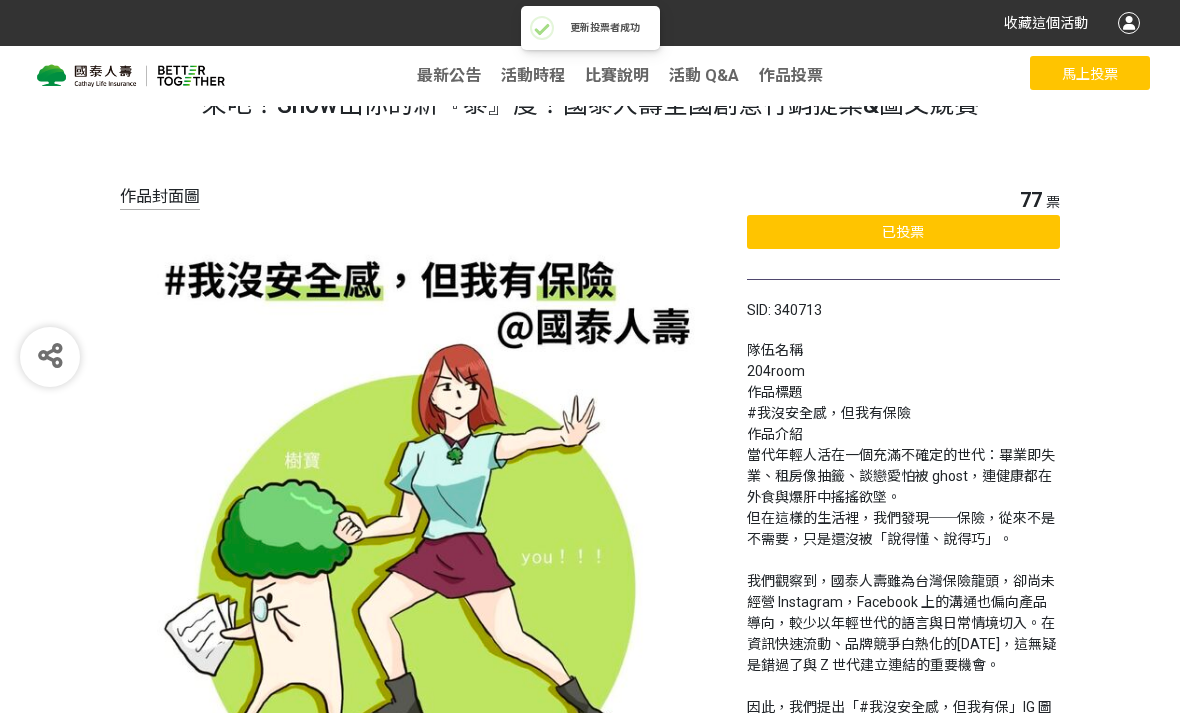 scroll, scrollTop: 0, scrollLeft: 0, axis: both 